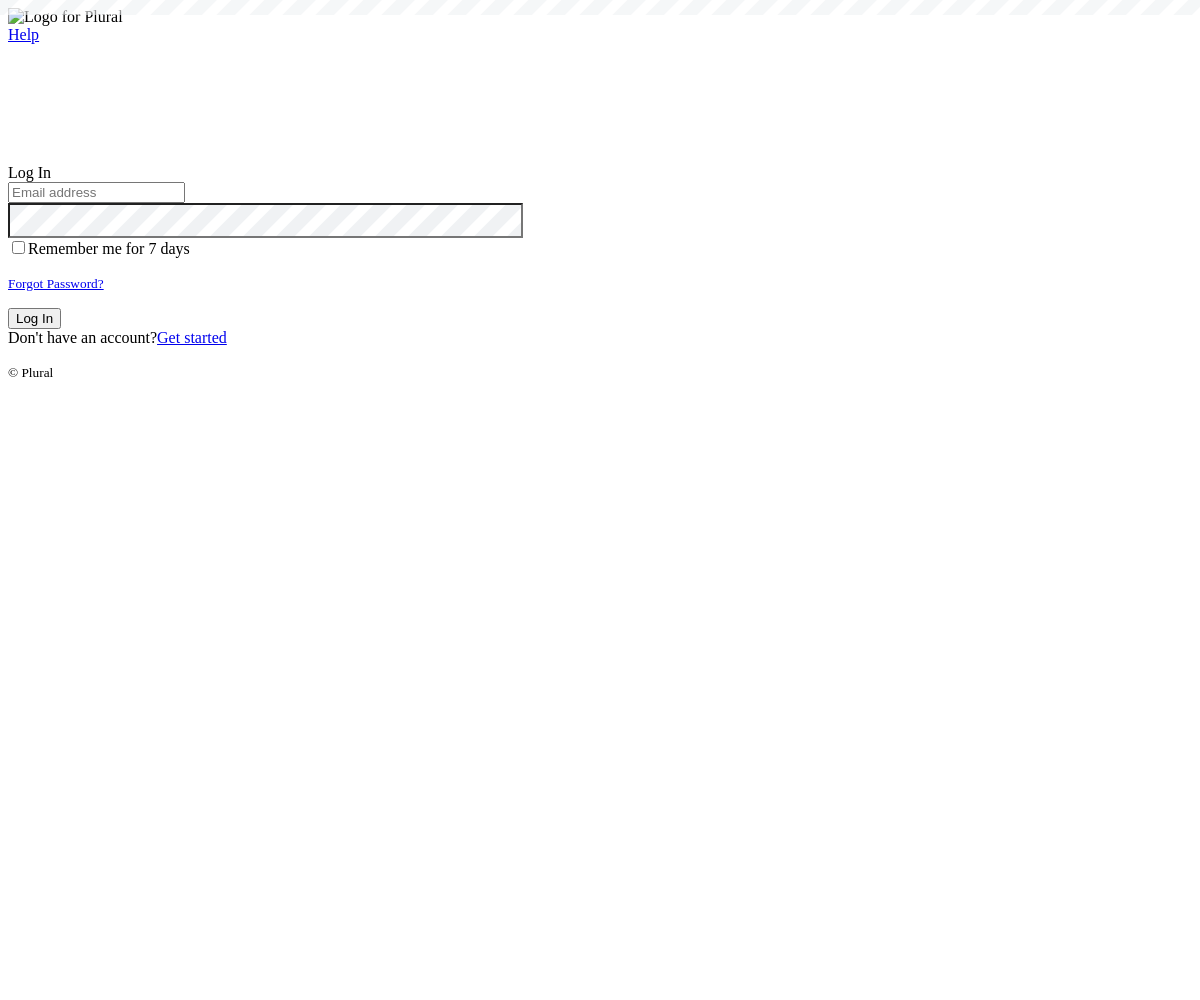 scroll, scrollTop: 0, scrollLeft: 0, axis: both 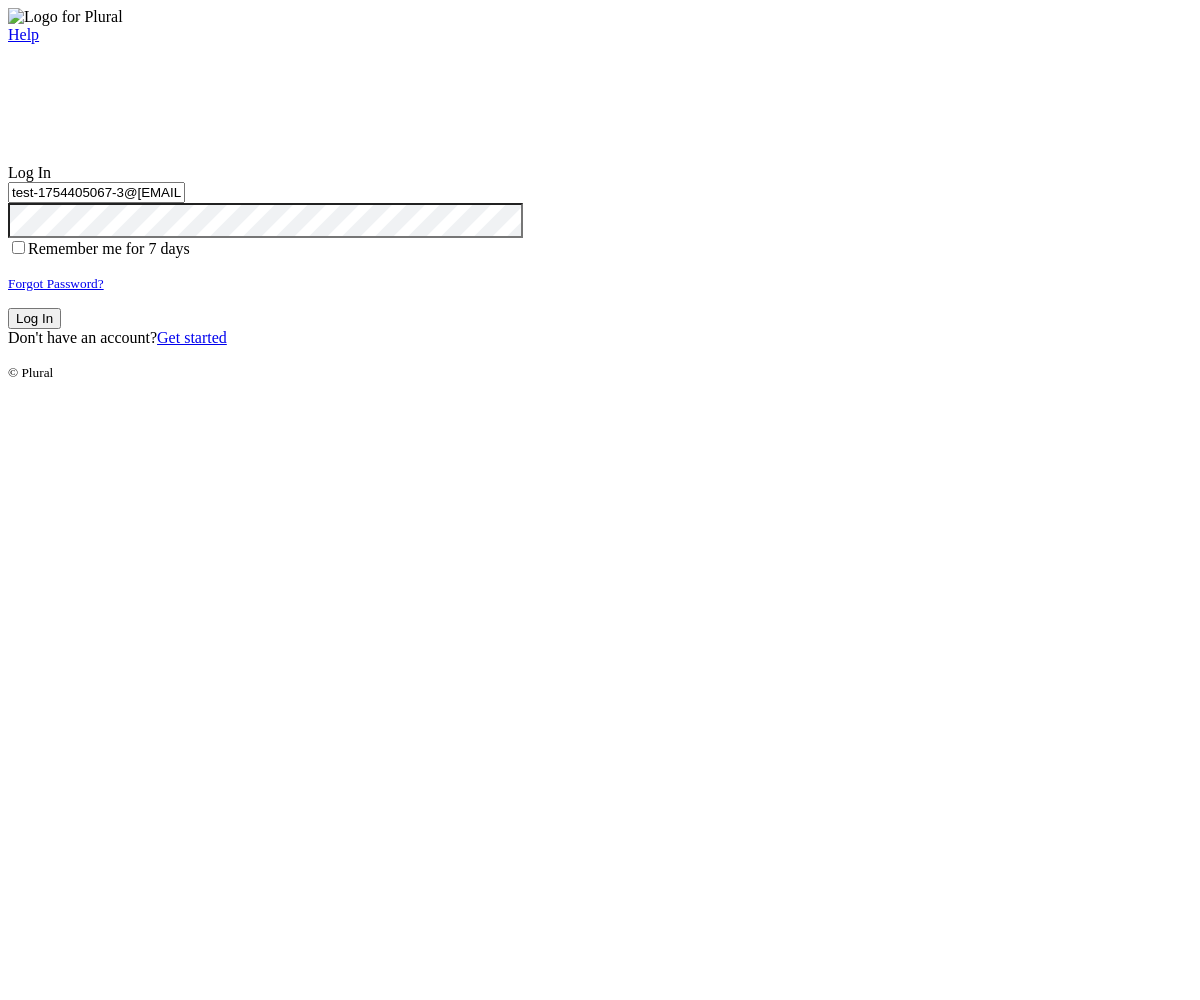 type on "test-1754405067-3@[EMAIL]" 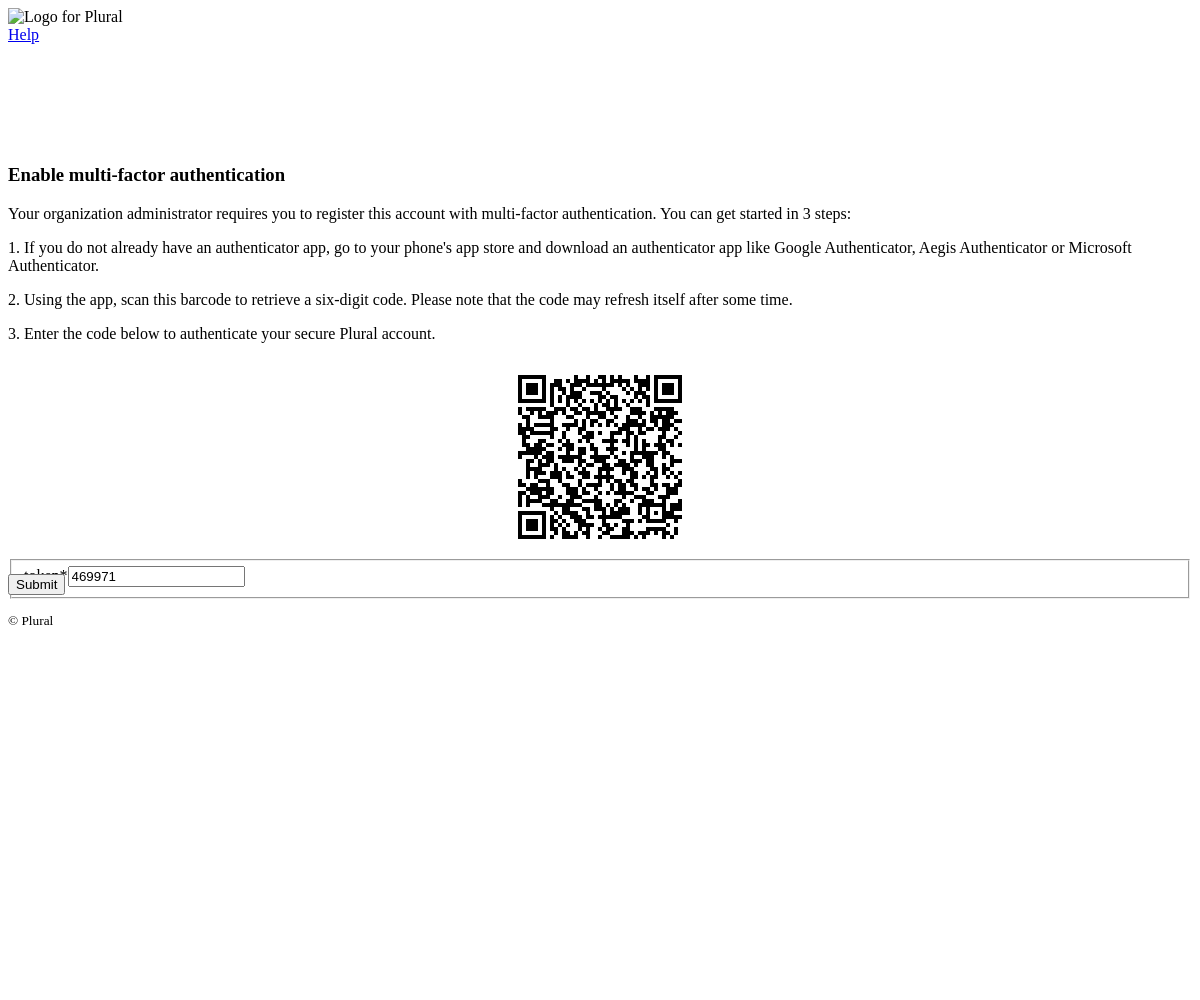 type on "469971" 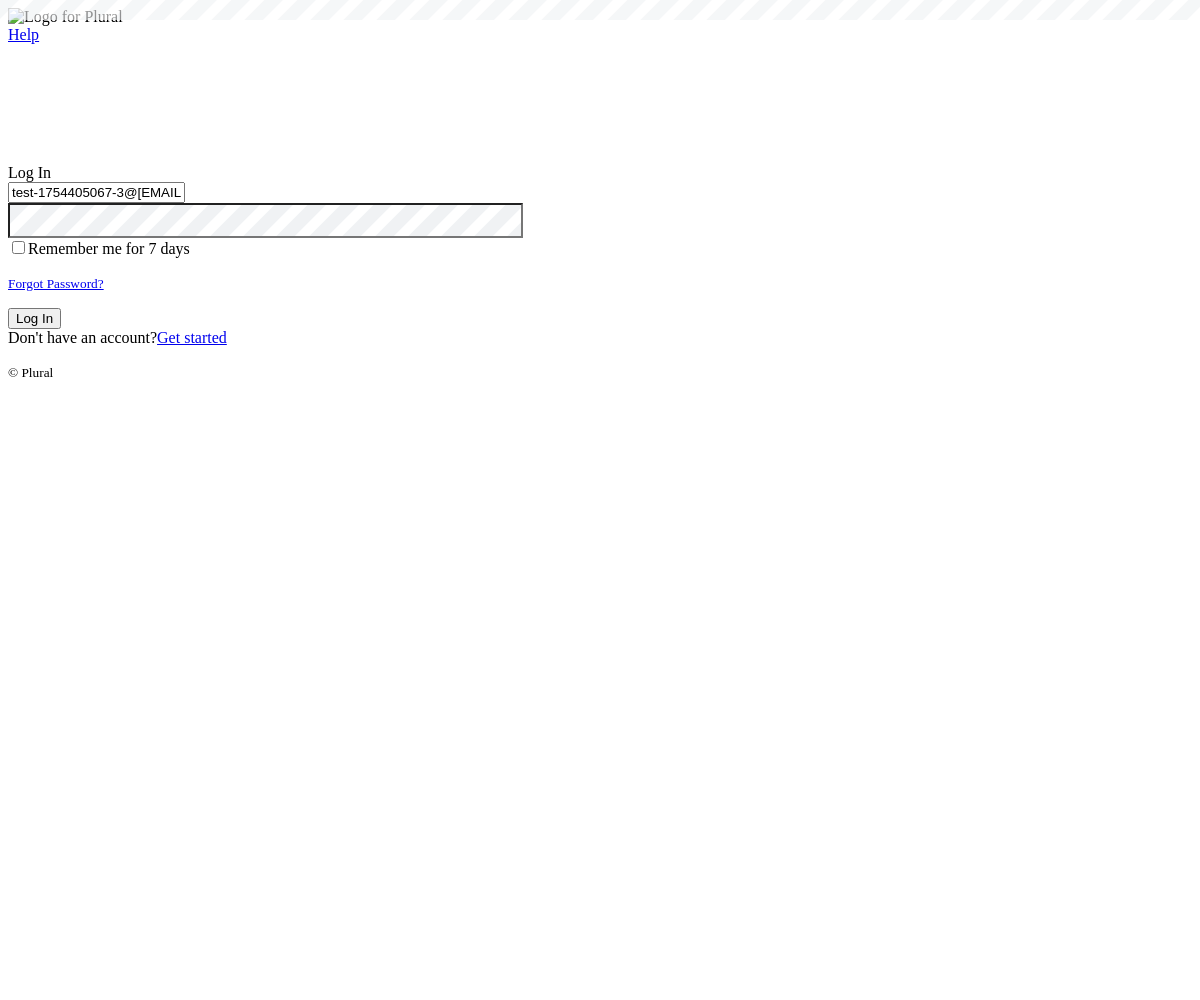 type on "test-1754405067-3@civiceagle.com" 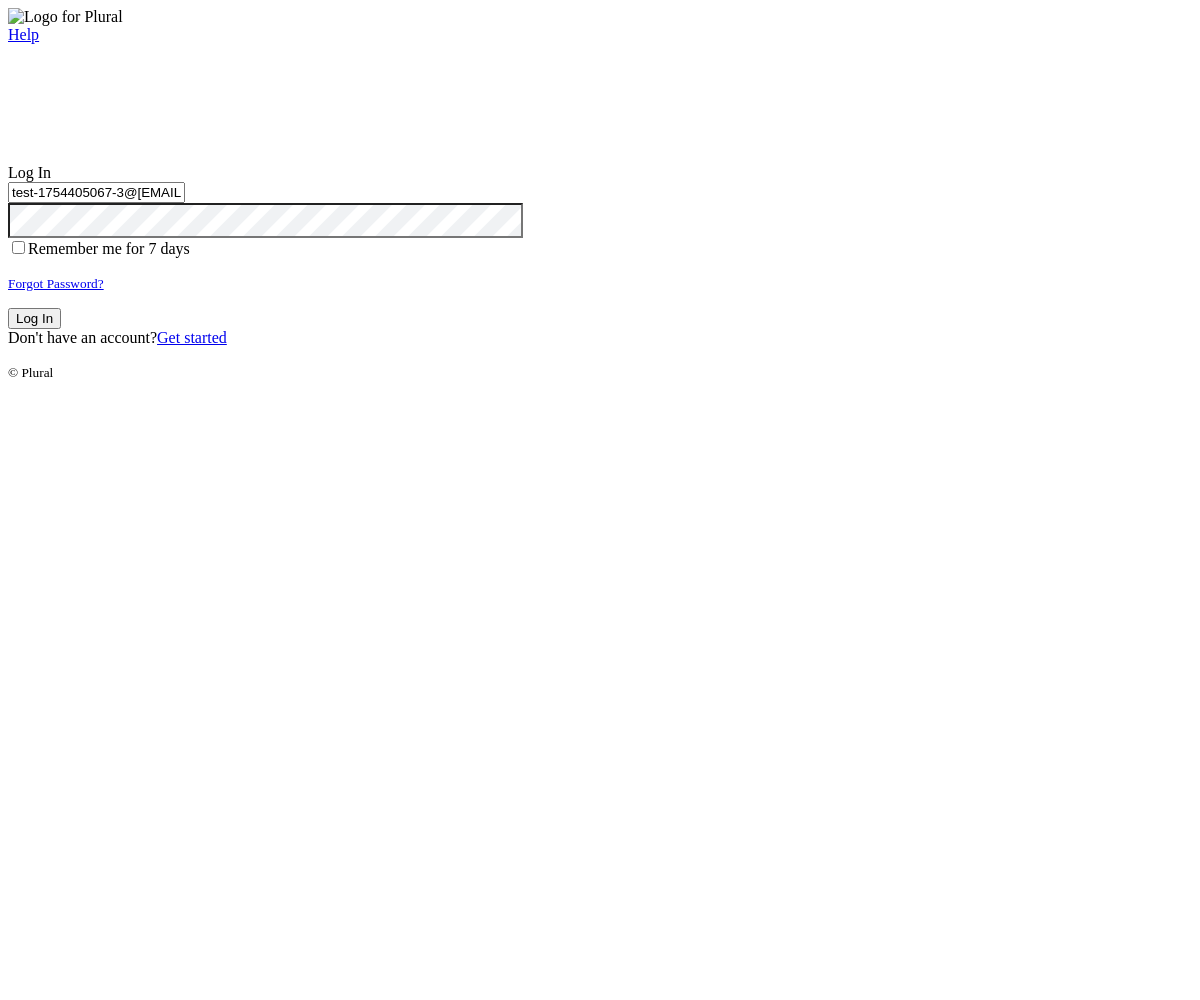 click on "Log In" at bounding box center [34, 318] 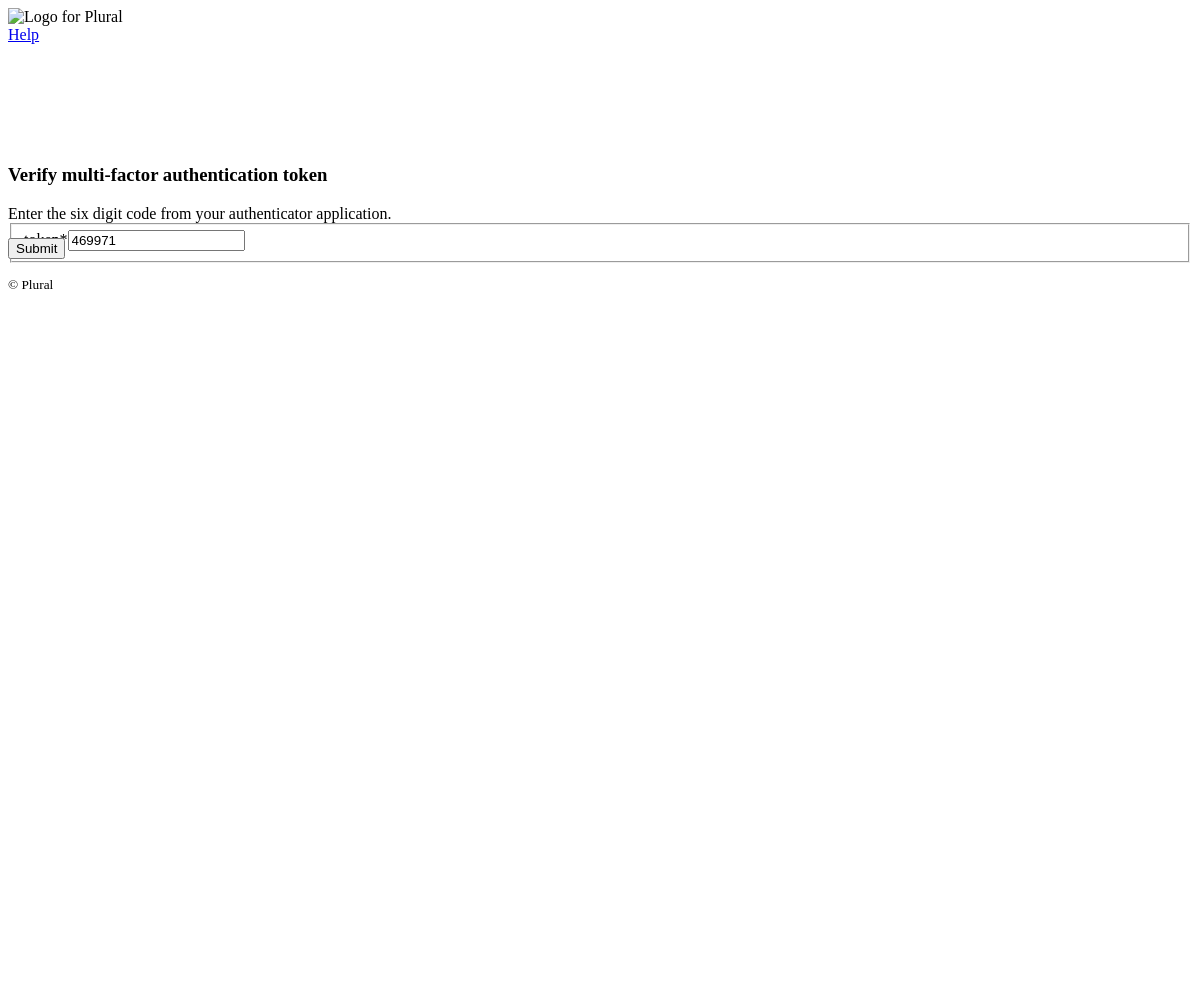 type on "469971" 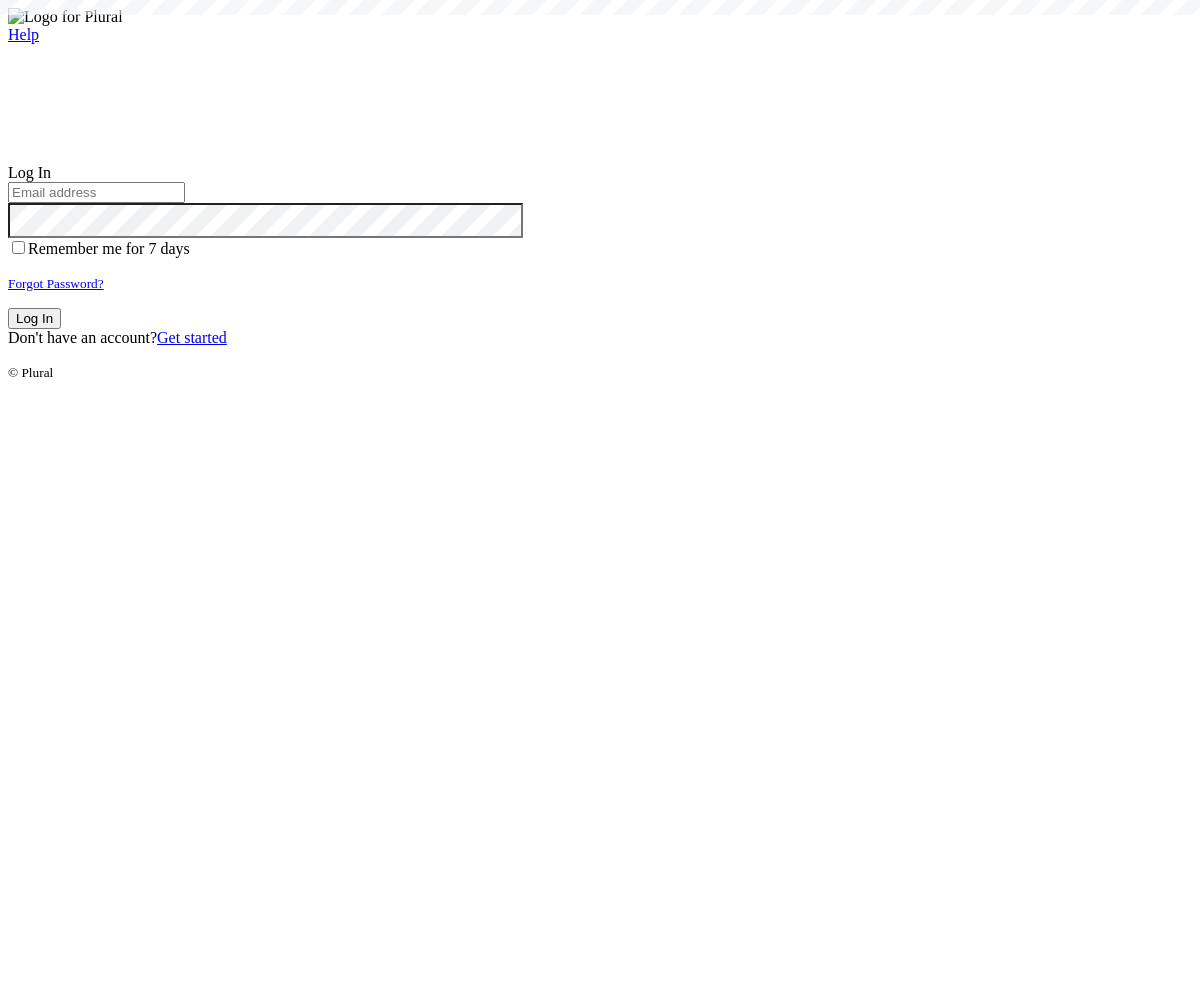 scroll, scrollTop: 0, scrollLeft: 0, axis: both 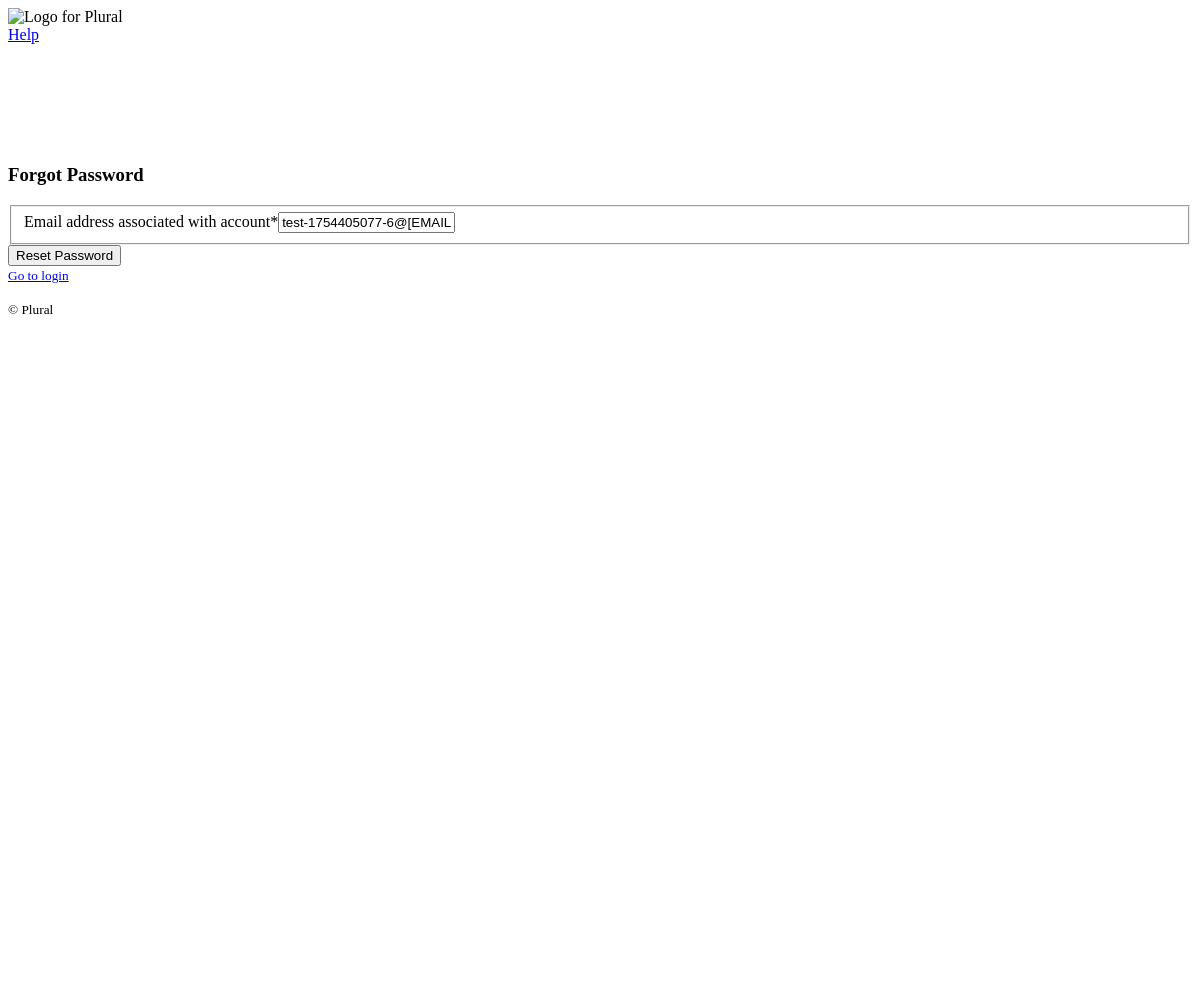 type on "test-1754405077-6@civiceagle.com" 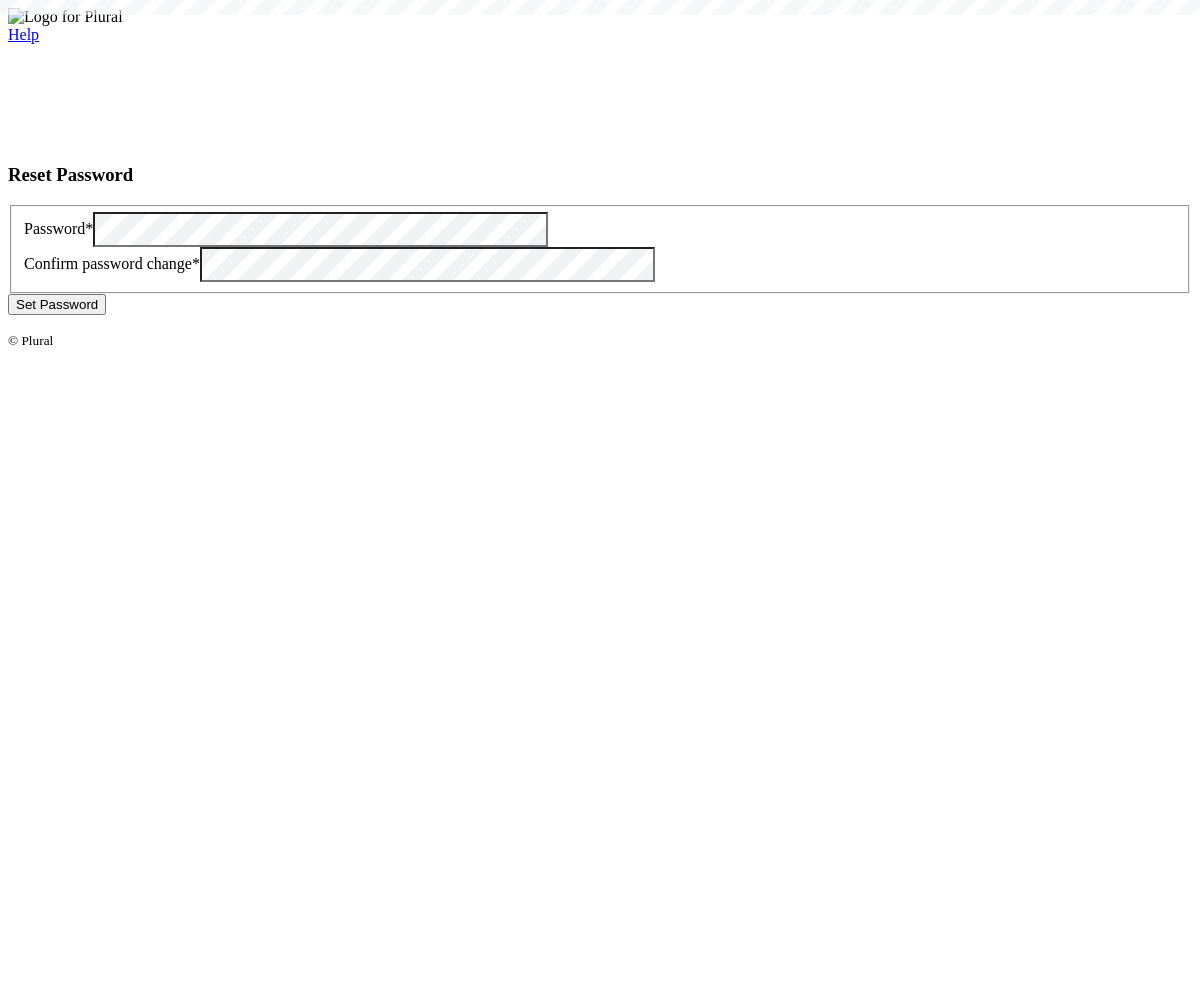 scroll, scrollTop: 0, scrollLeft: 0, axis: both 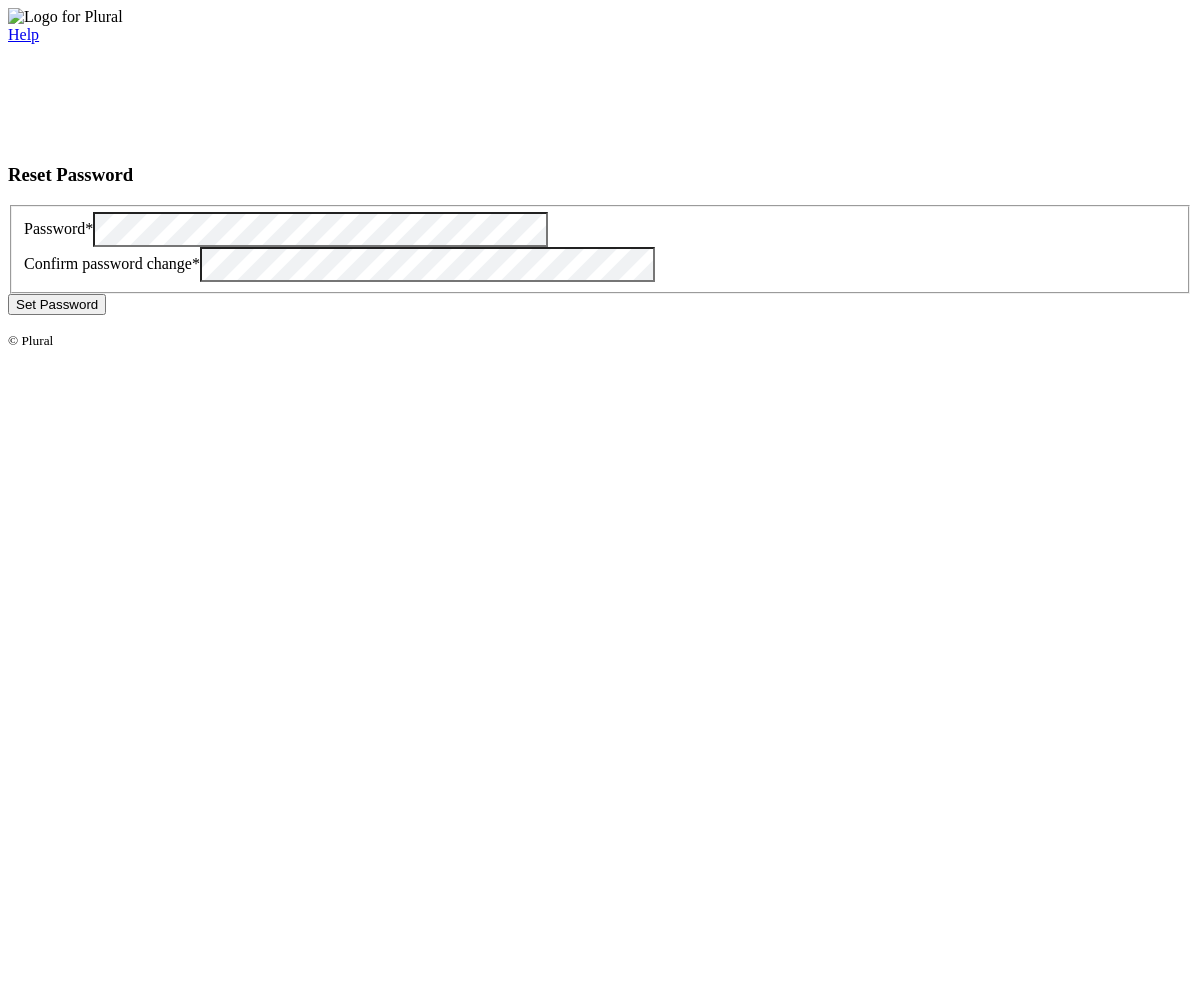 click on "Set Password" at bounding box center [57, 304] 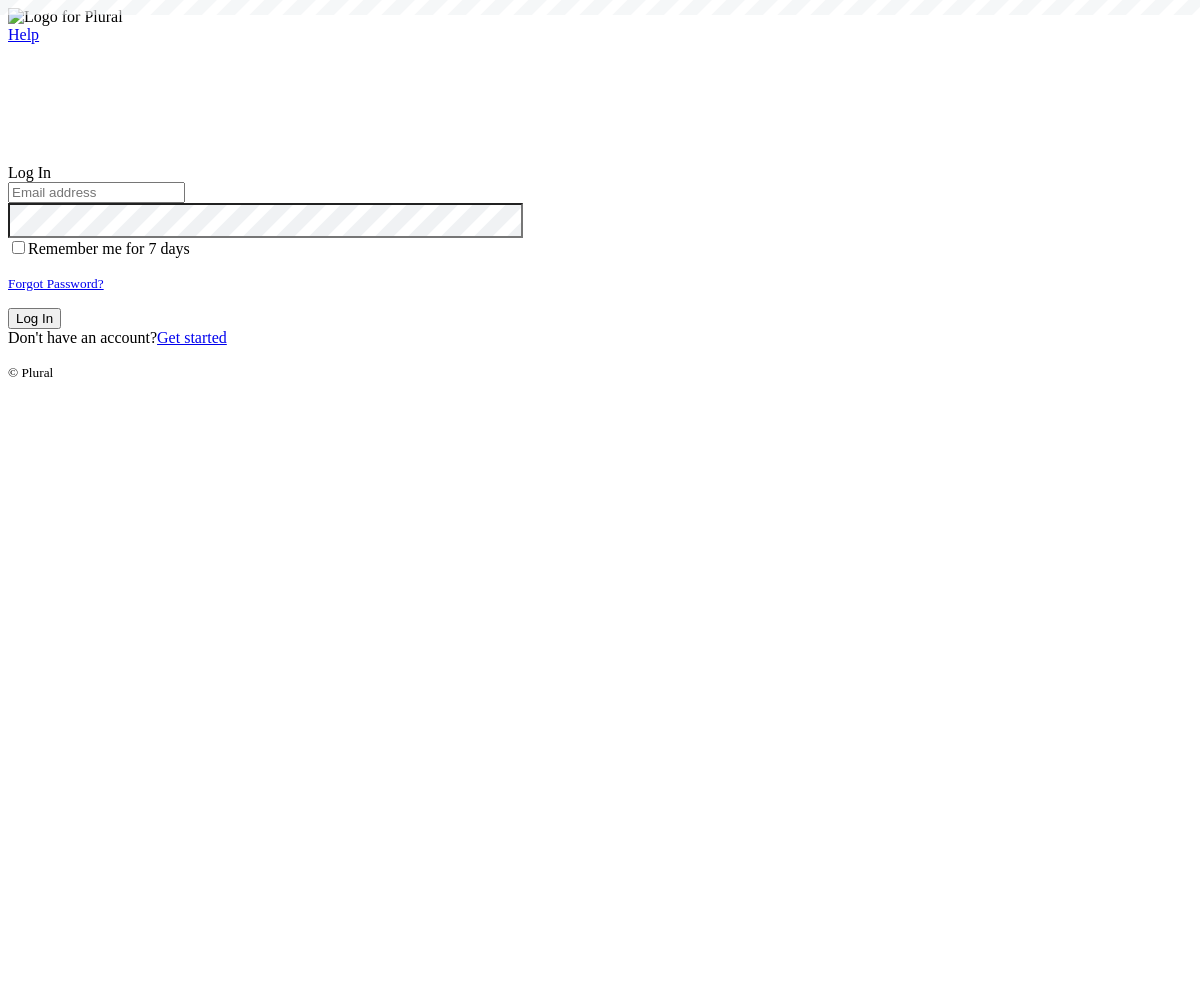 scroll, scrollTop: 0, scrollLeft: 0, axis: both 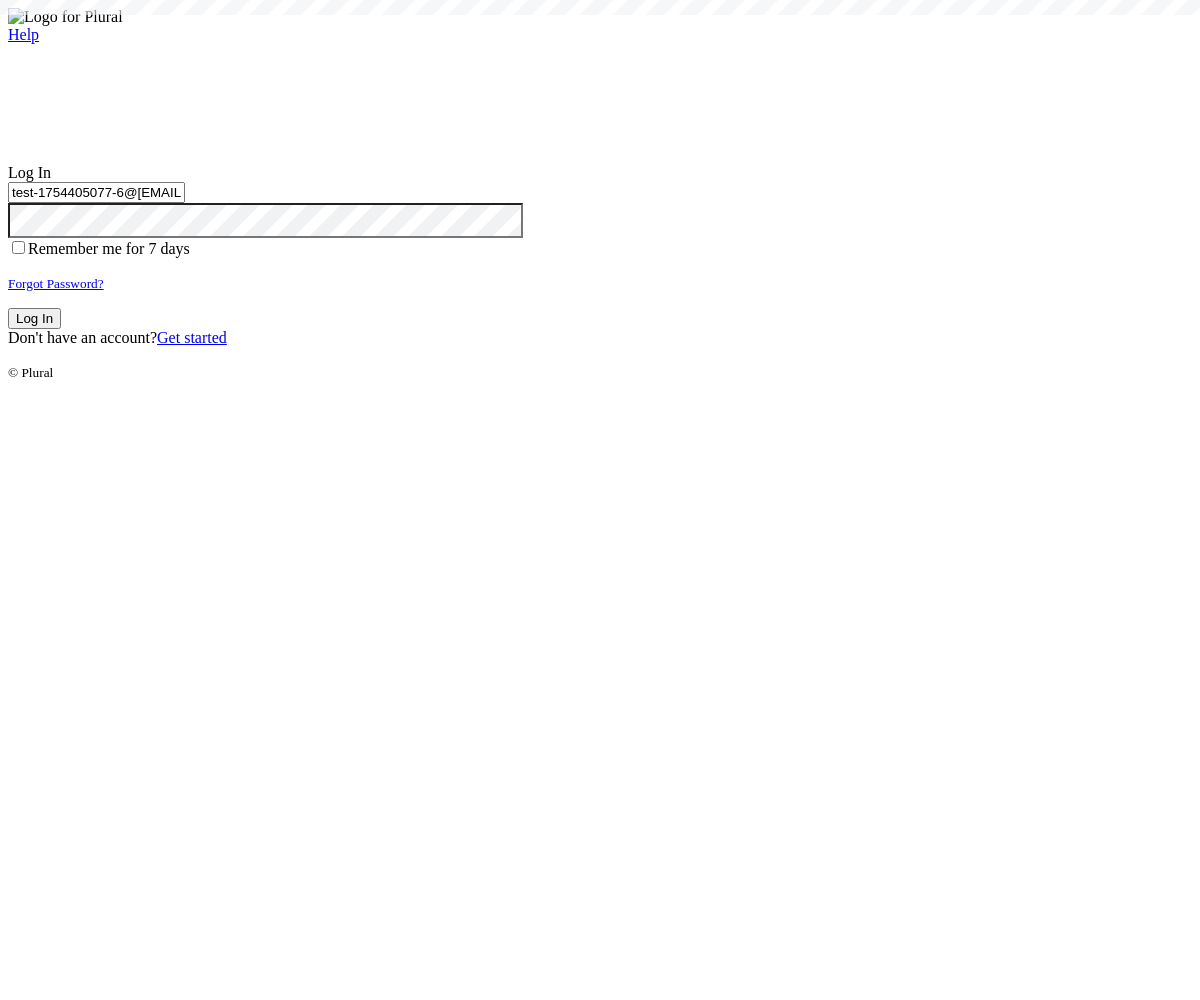 type on "test-1754405077-6@civiceagle.com" 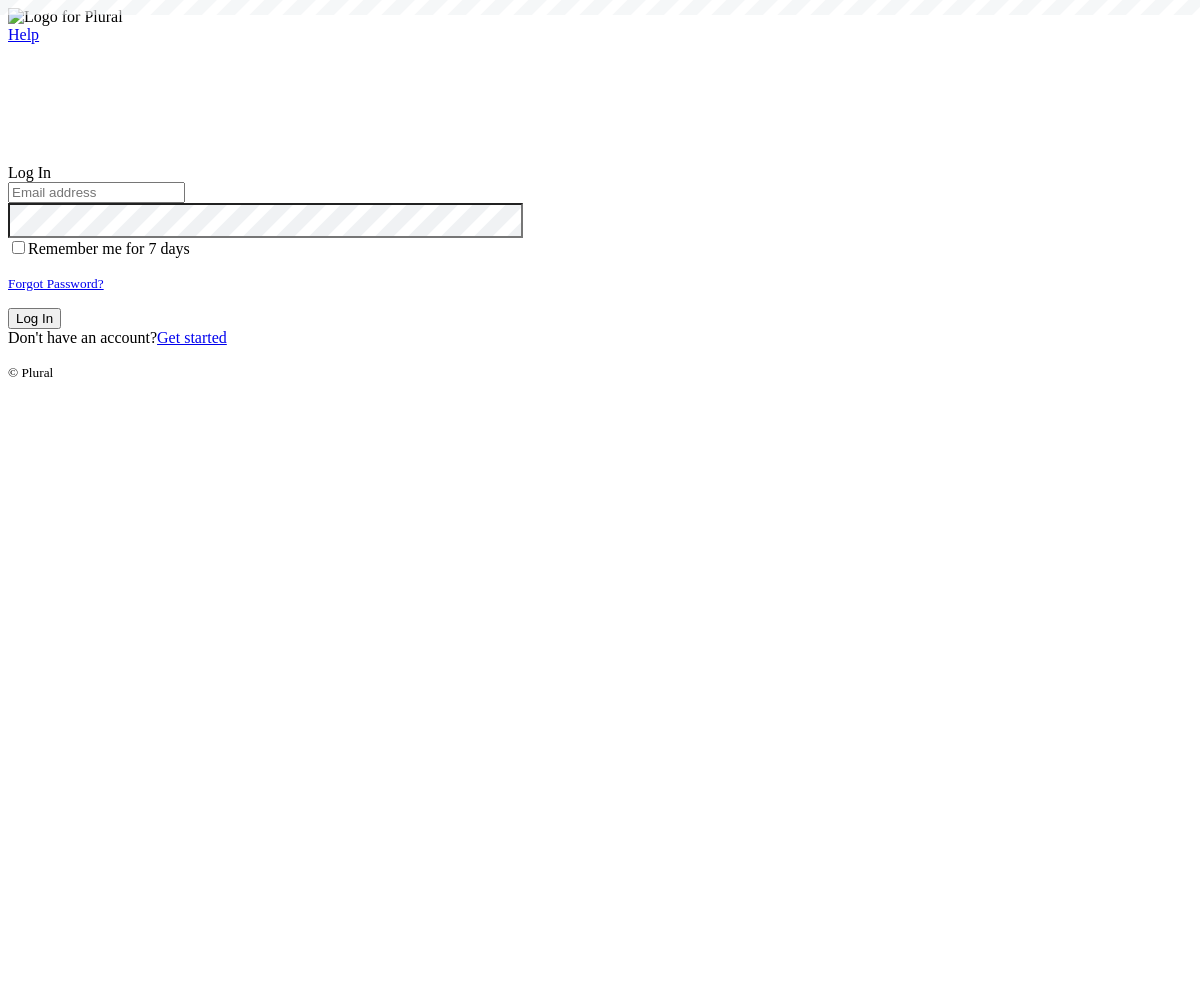 scroll, scrollTop: 0, scrollLeft: 0, axis: both 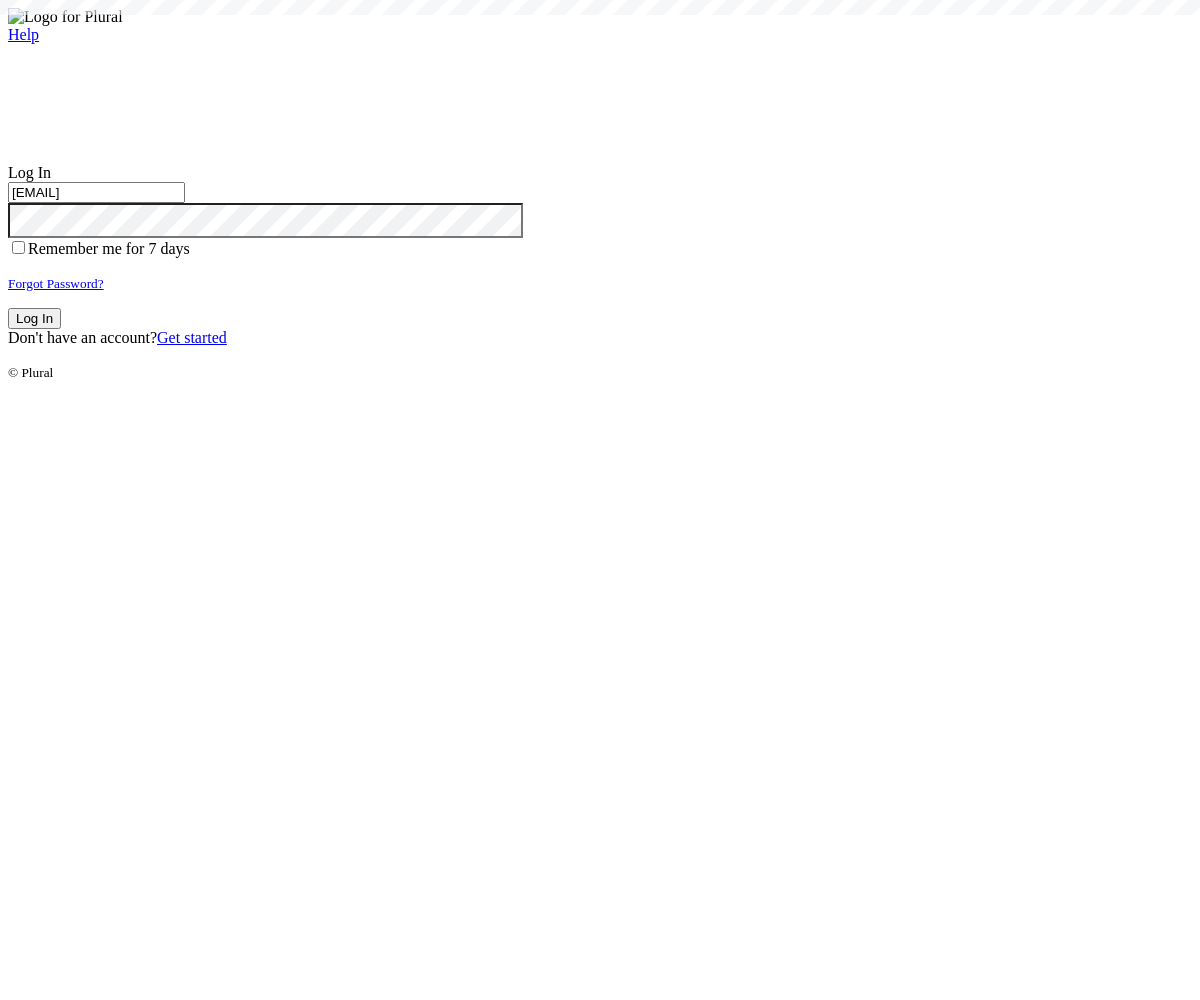 type on "[EMAIL]" 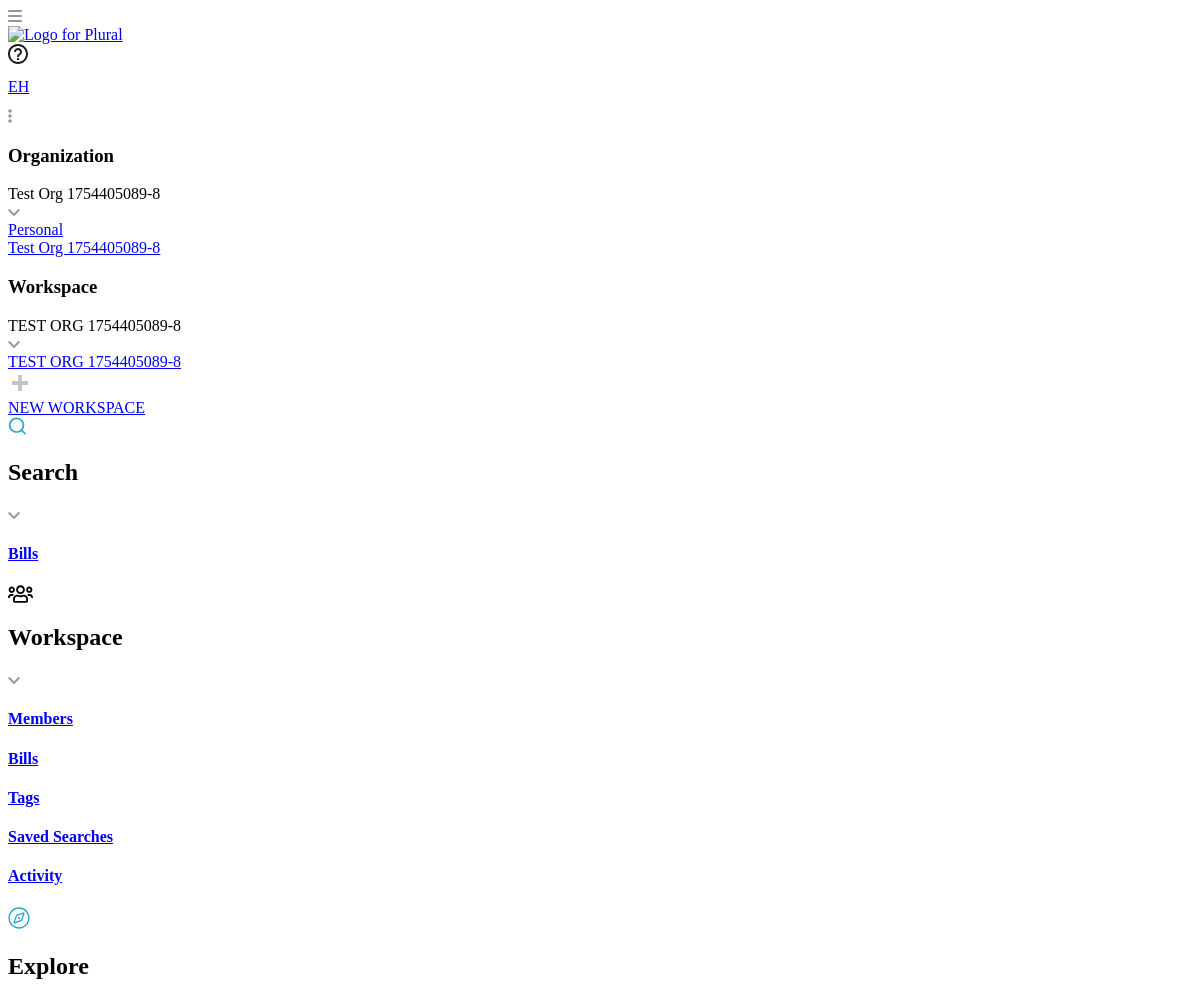click on "California Financing Law: enforcement and penalties." at bounding box center [600, 2225] 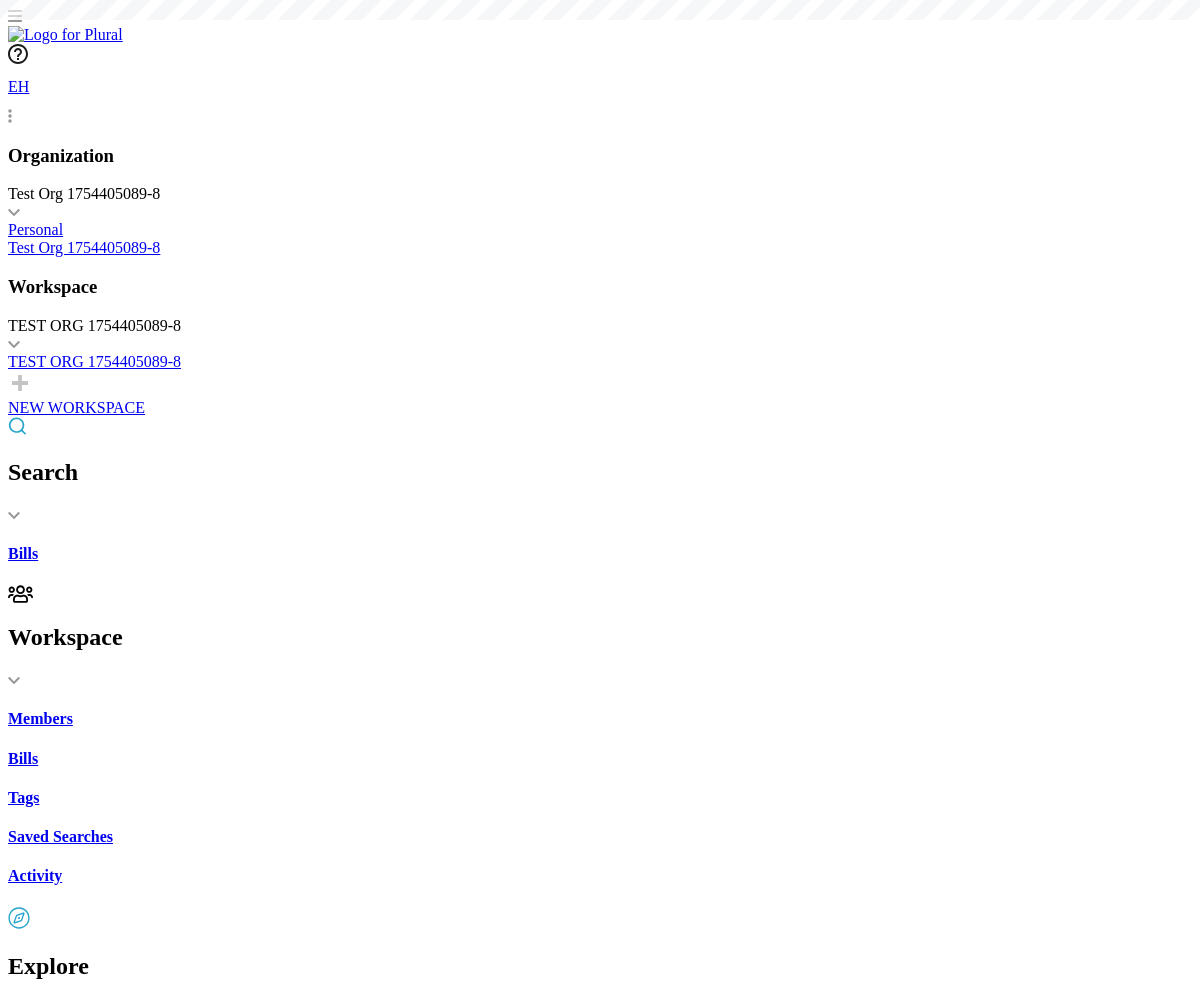 click on "Share" at bounding box center [47, 1707] 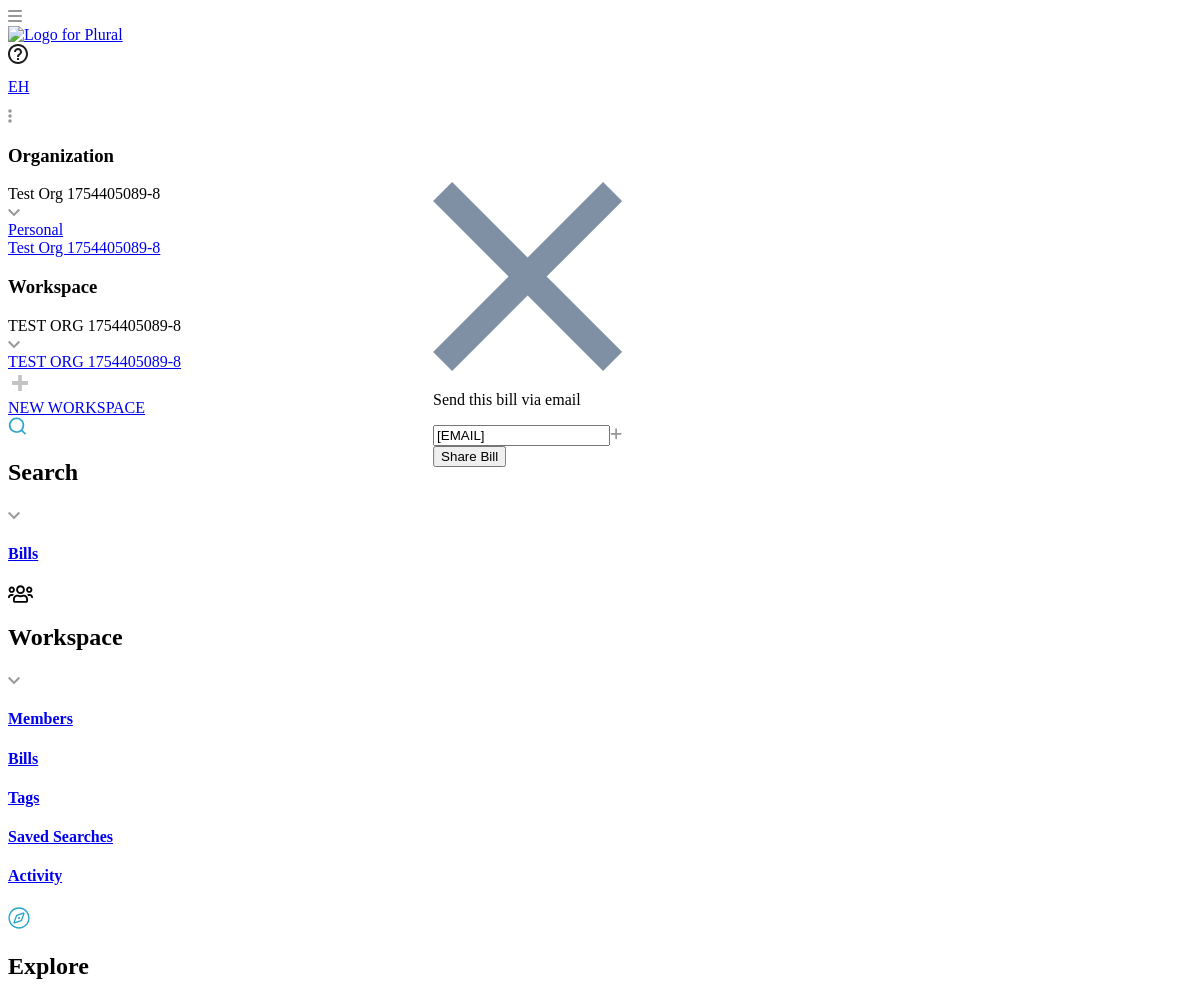type on "[EMAIL]" 